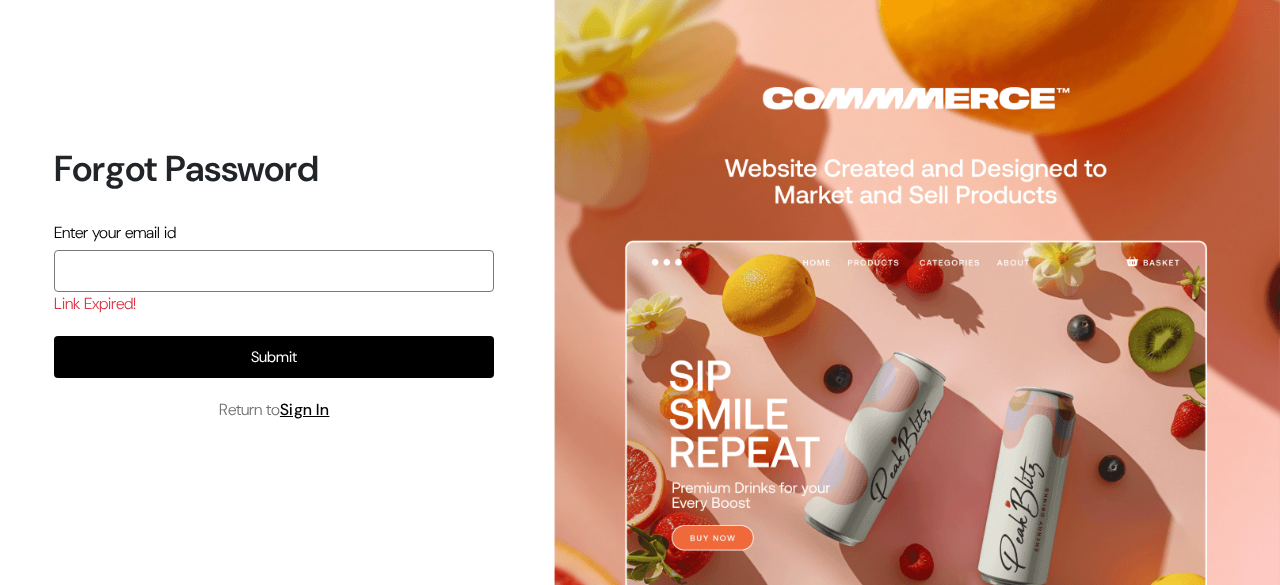 click at bounding box center (274, 271) 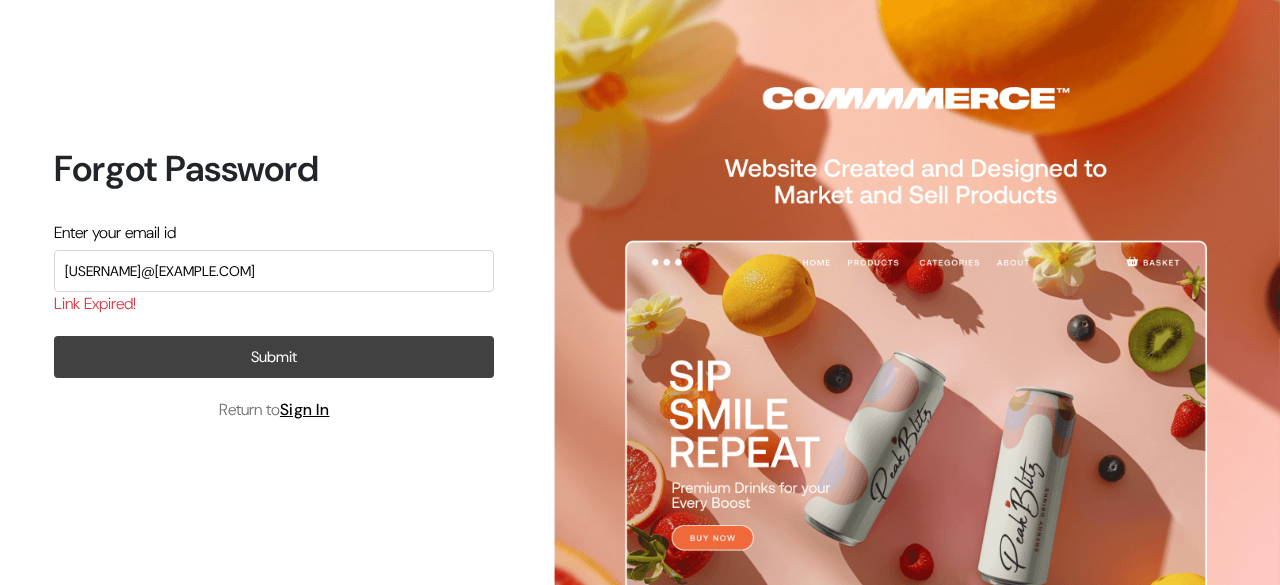 click on "Submit" at bounding box center [274, 357] 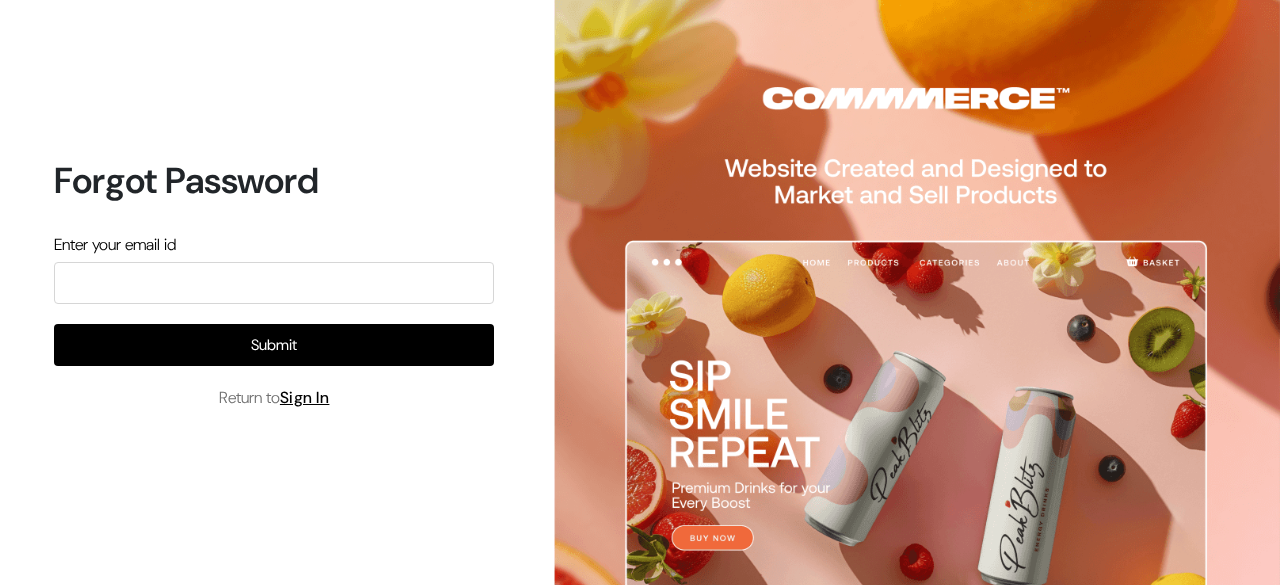 scroll, scrollTop: 0, scrollLeft: 0, axis: both 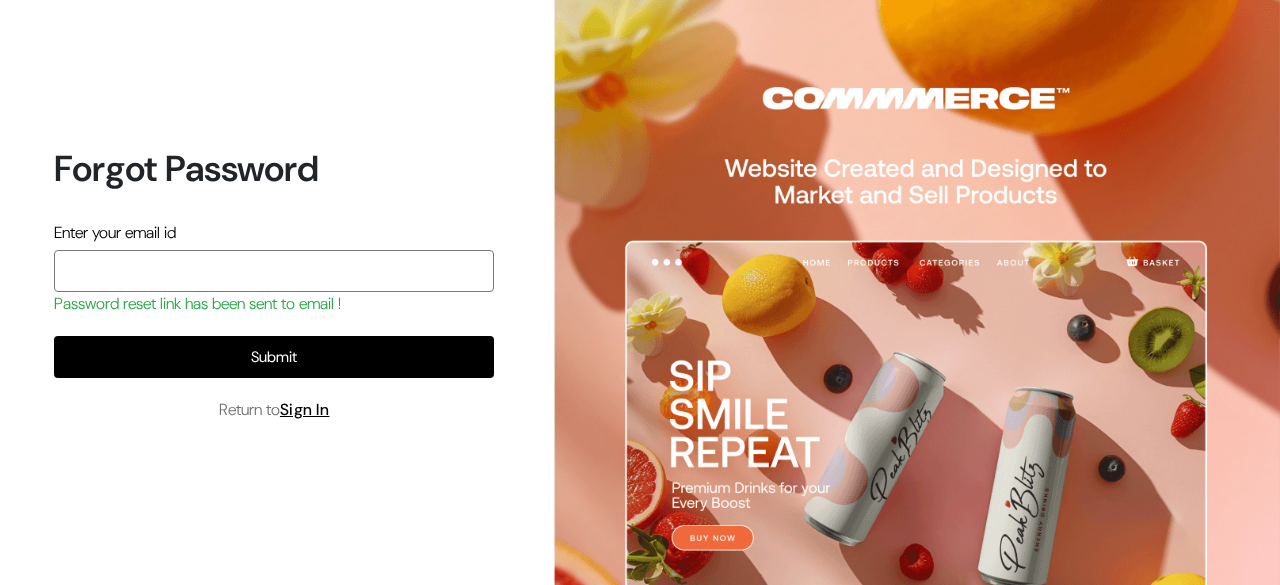 click at bounding box center [274, 271] 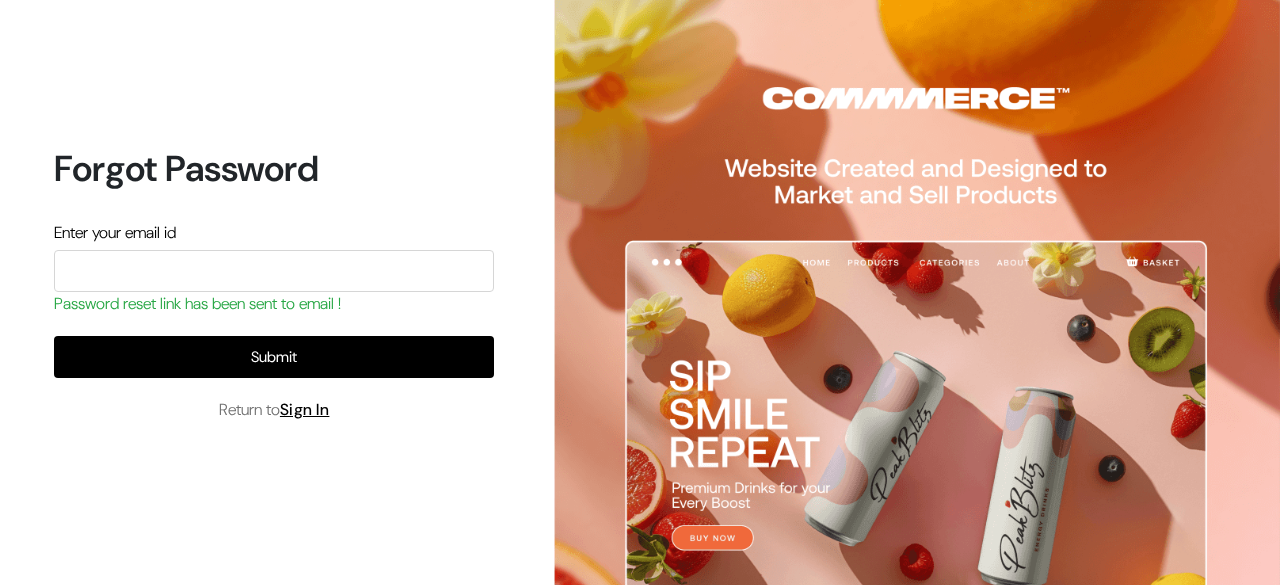 click on "Enter your email id" at bounding box center [115, 233] 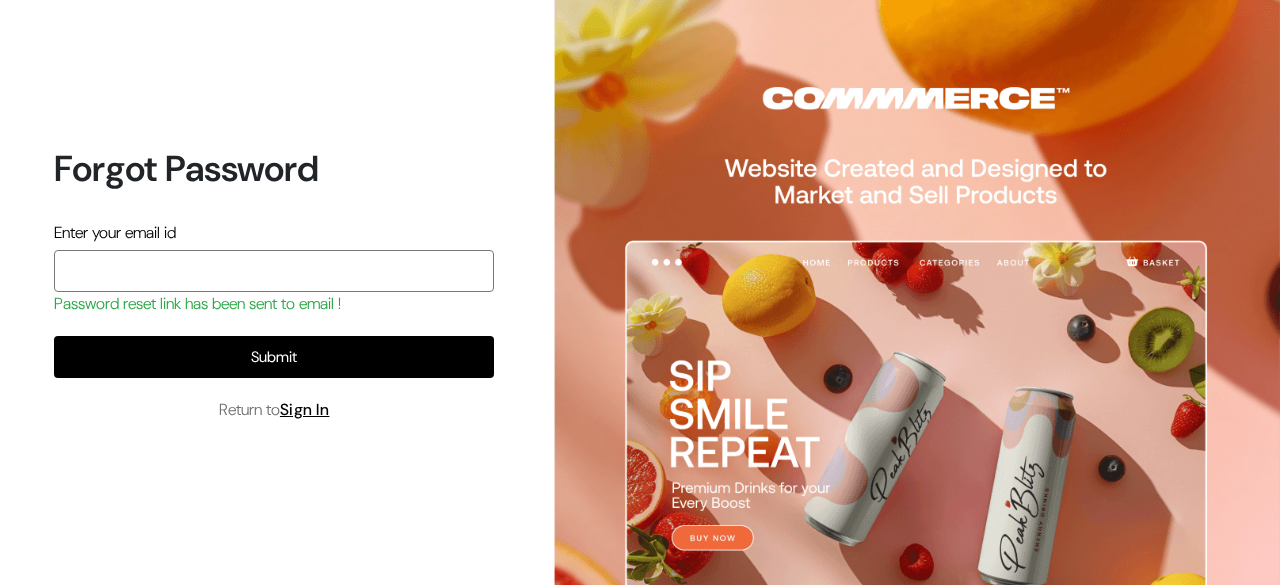 click at bounding box center [274, 271] 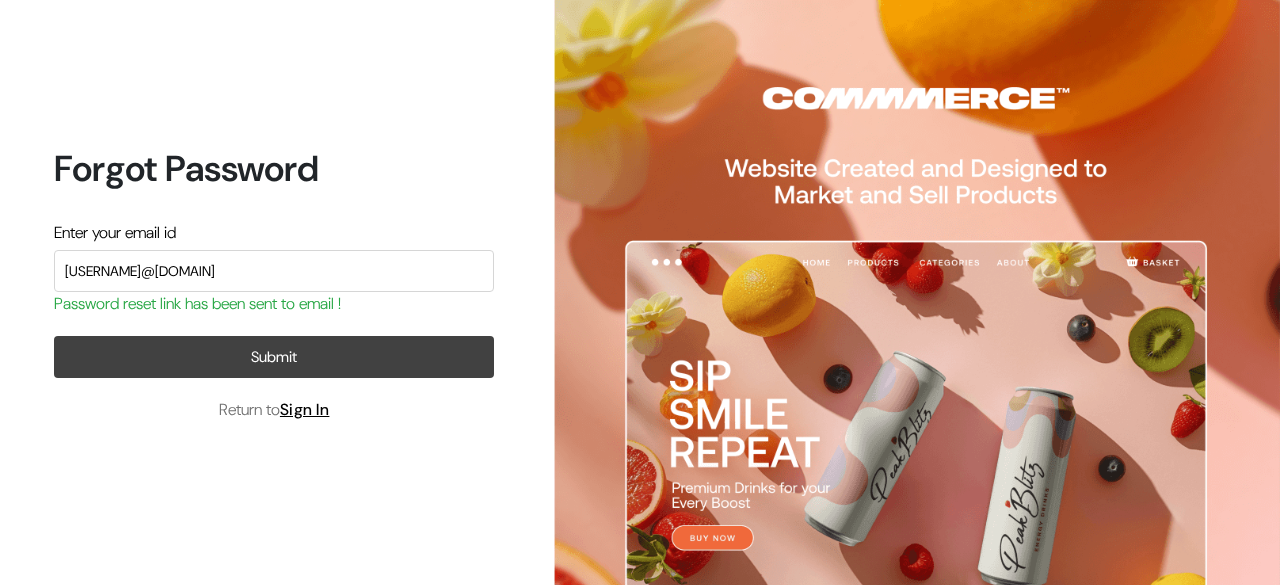 click on "Submit" at bounding box center (274, 357) 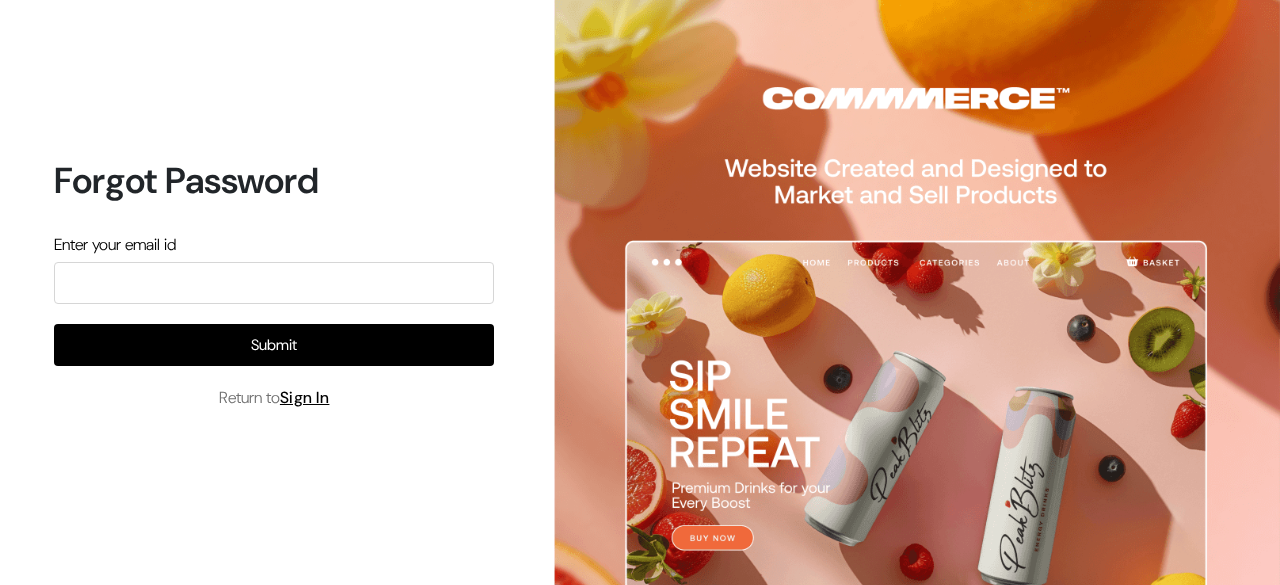 scroll, scrollTop: 0, scrollLeft: 0, axis: both 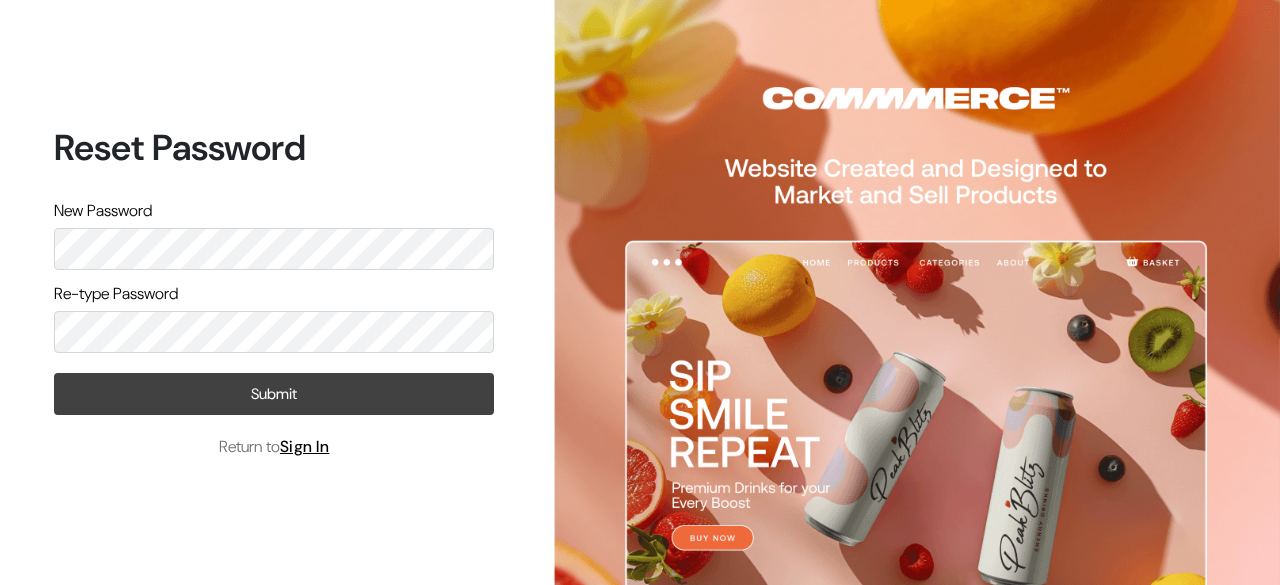 click on "Submit" at bounding box center (274, 394) 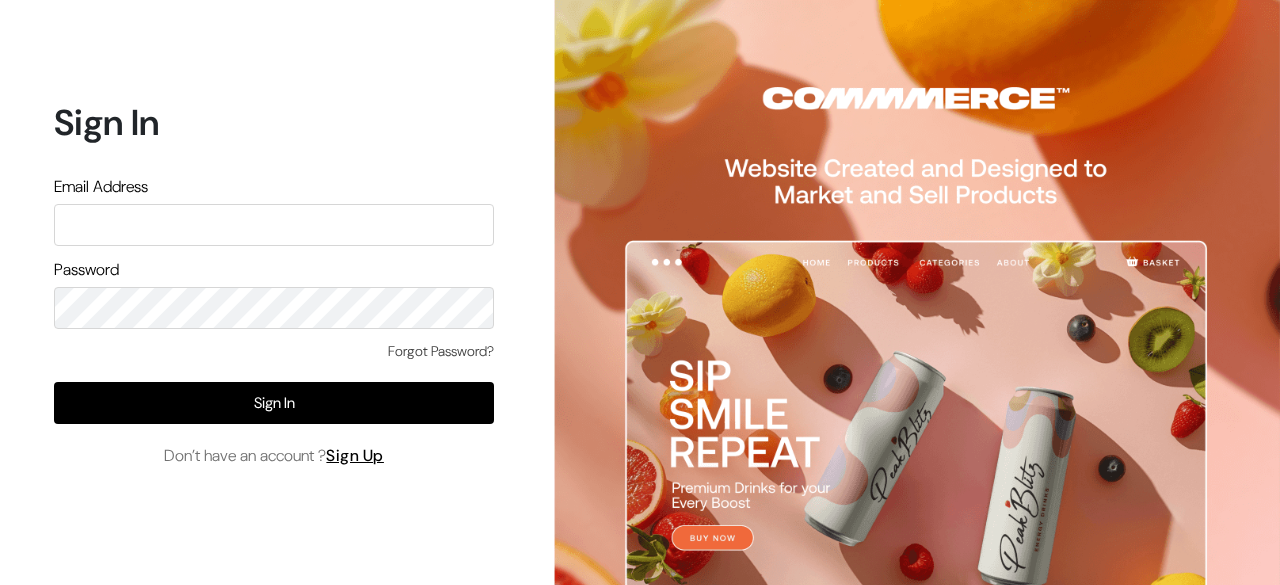 scroll, scrollTop: 0, scrollLeft: 0, axis: both 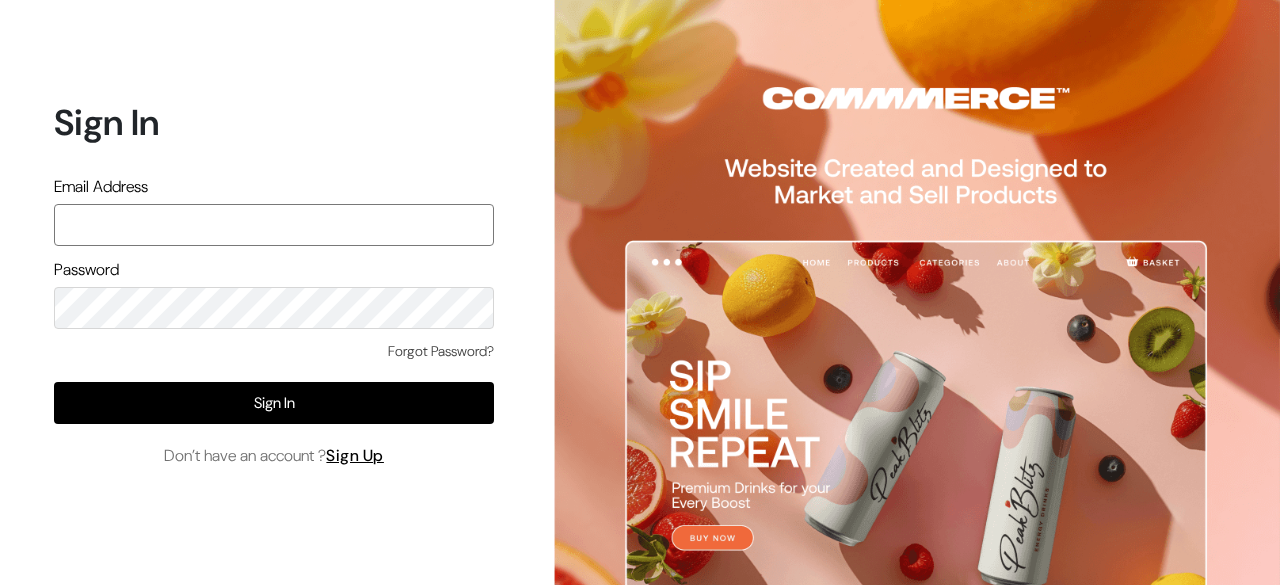 type on "shadowhokagesasuk@gmail.com" 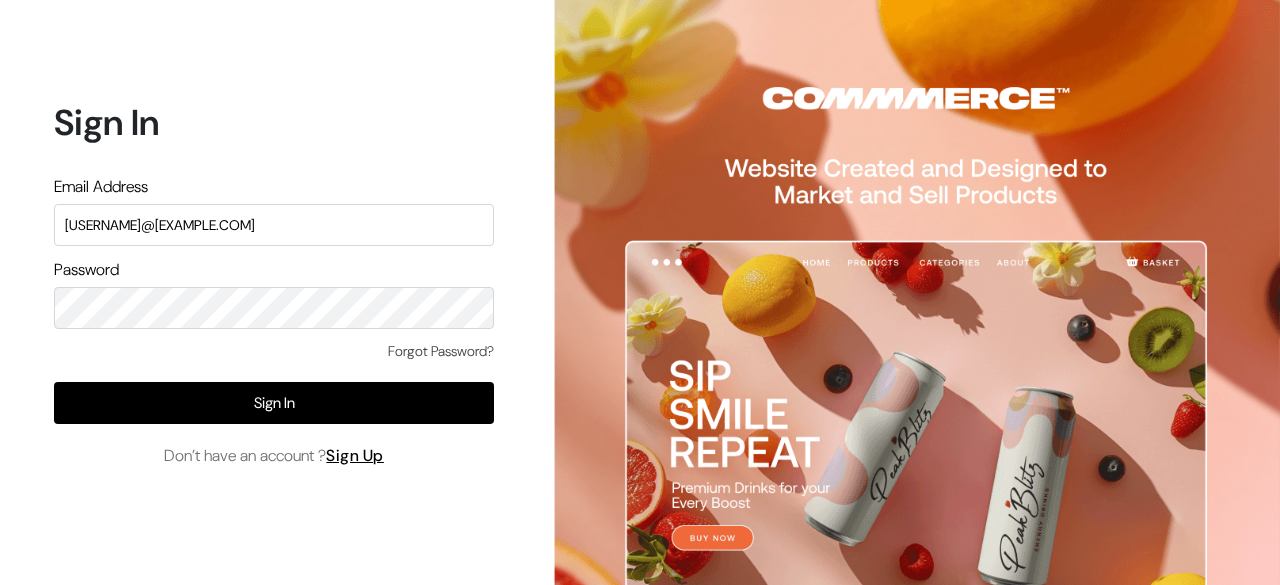 click on "shadowhokagesasuk@gmail.com" at bounding box center [274, 225] 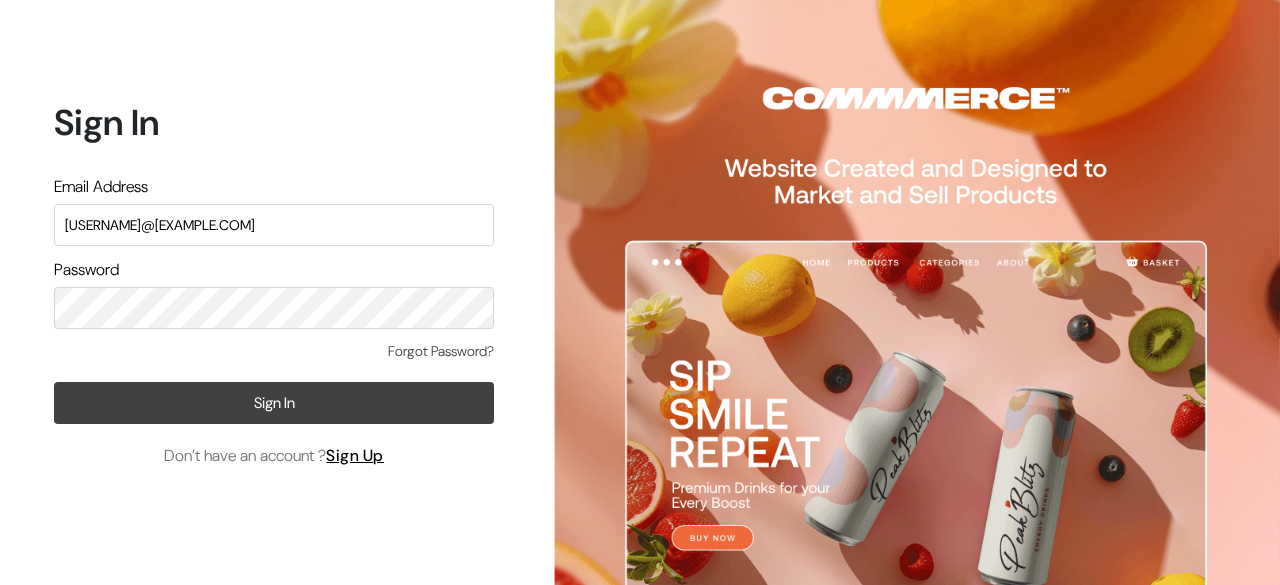 click on "Sign In" at bounding box center (274, 403) 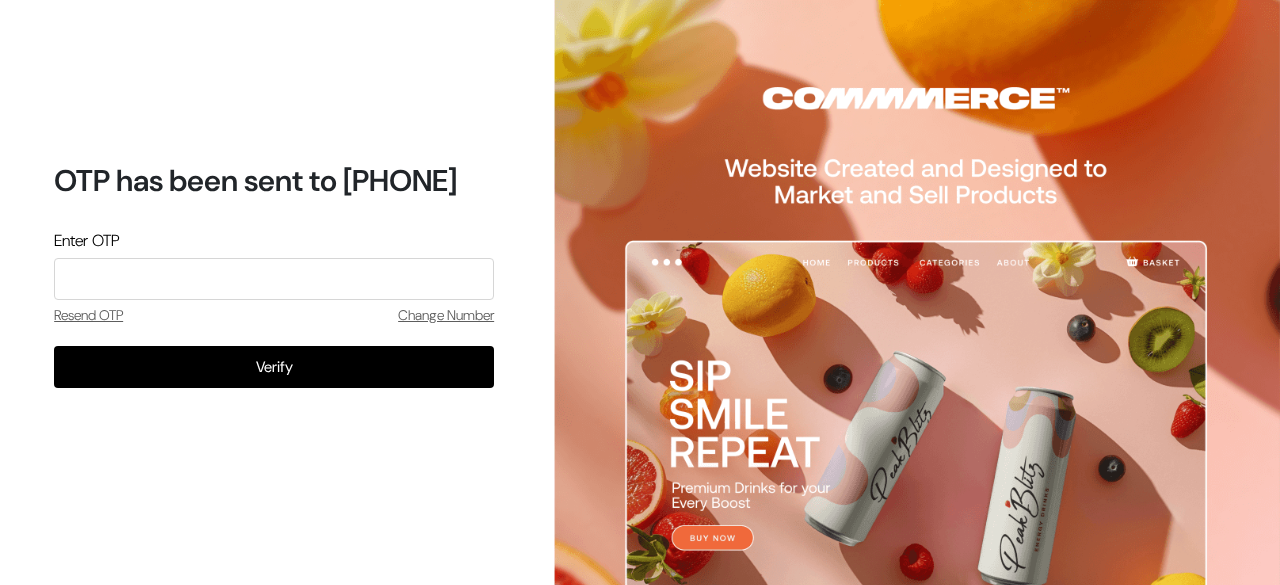scroll, scrollTop: 0, scrollLeft: 0, axis: both 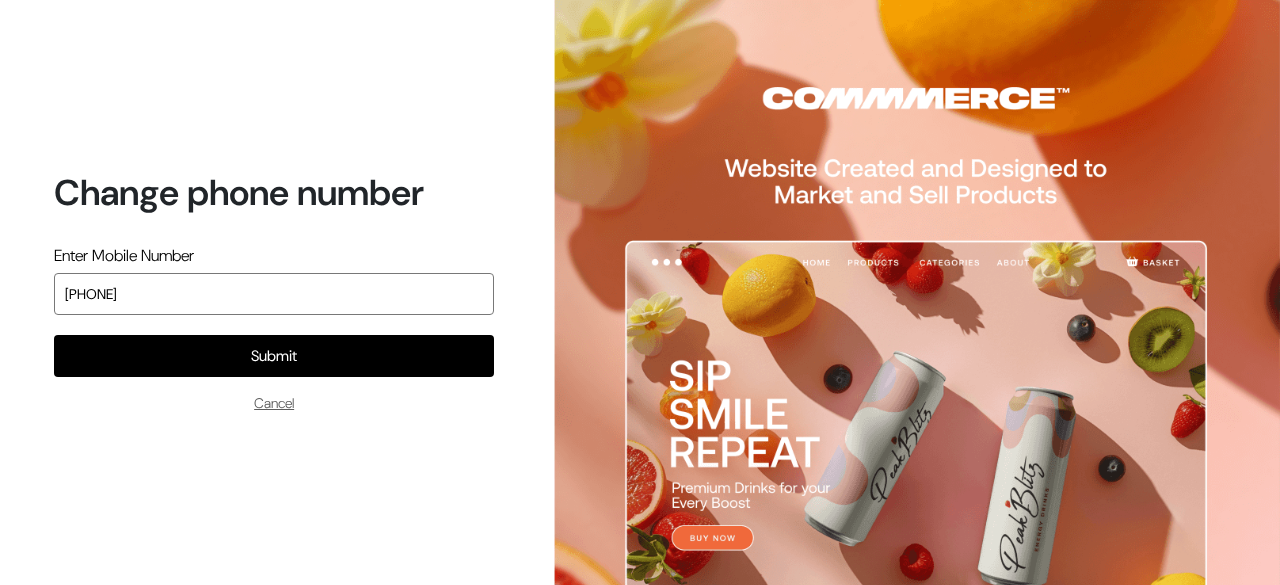 type on "9059777681" 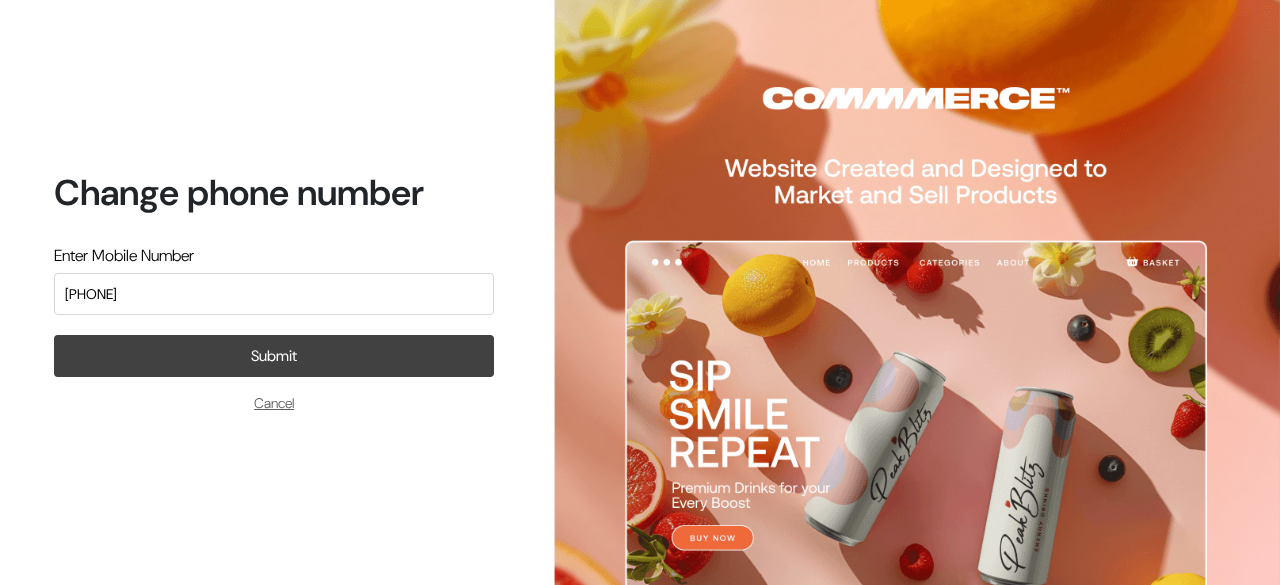click on "Submit" at bounding box center [274, 356] 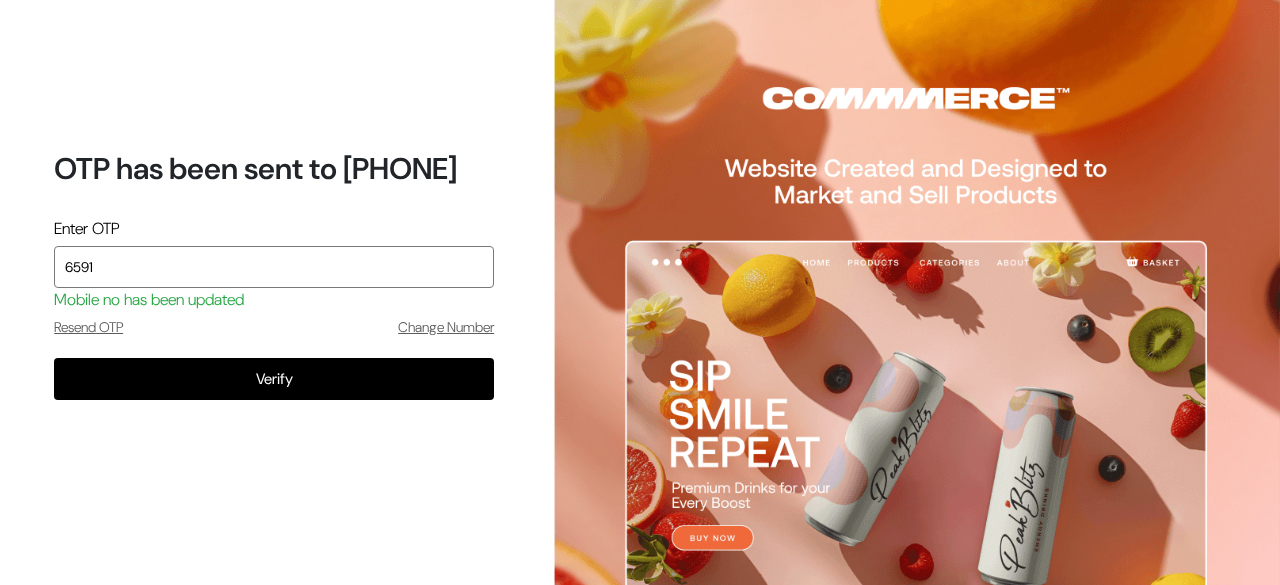 type on "6591" 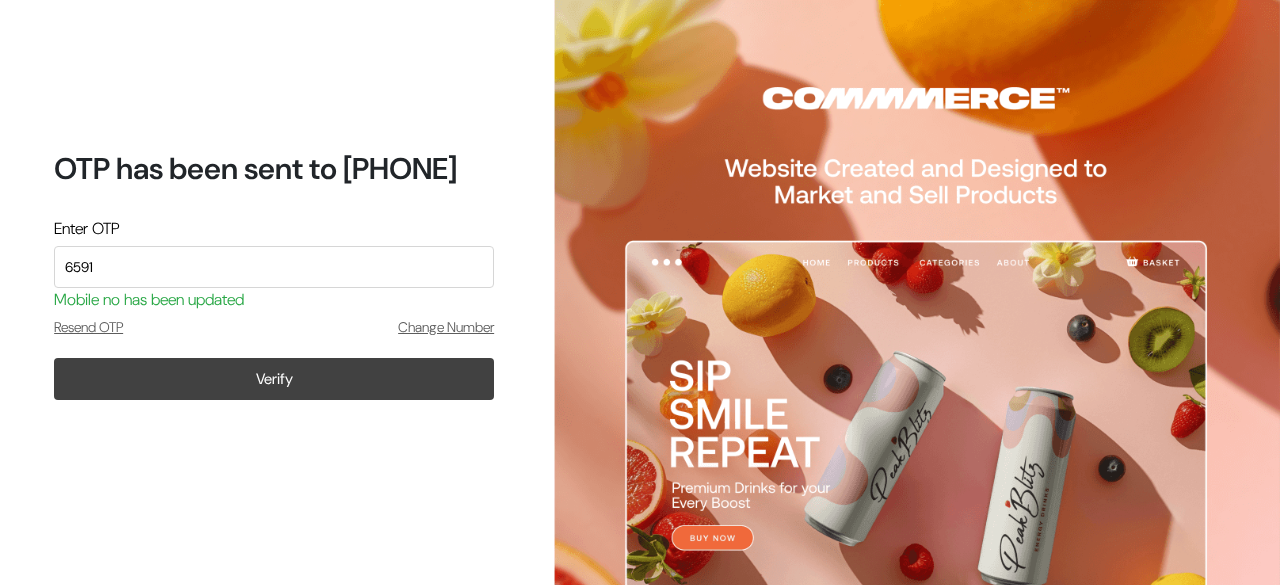 click on "Verify" at bounding box center (274, 379) 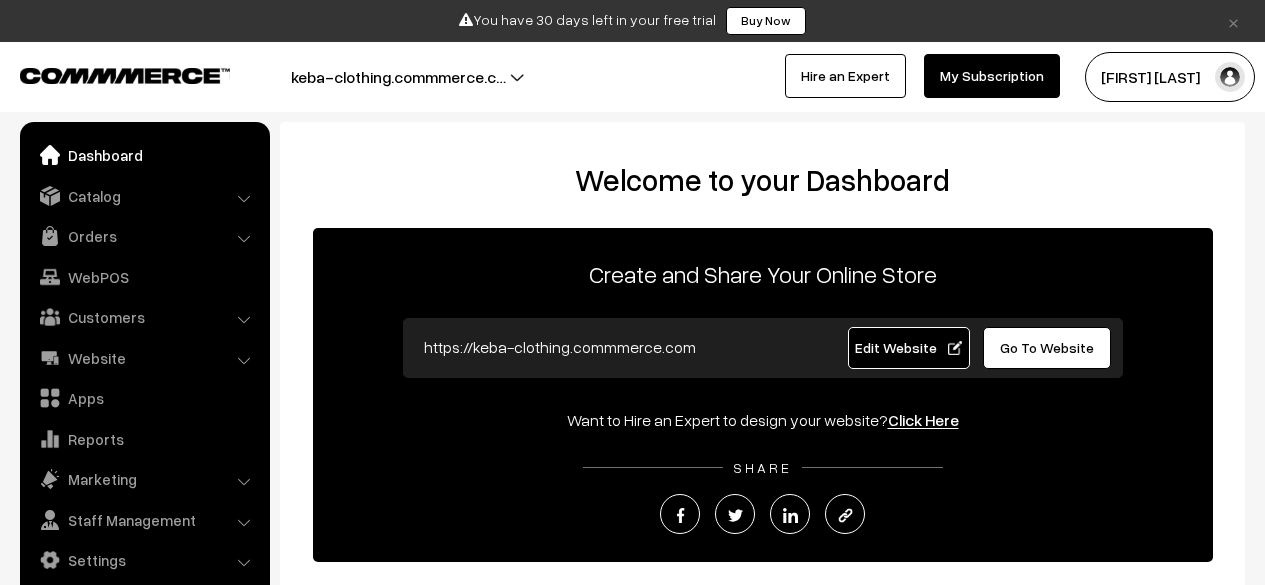 scroll, scrollTop: 0, scrollLeft: 0, axis: both 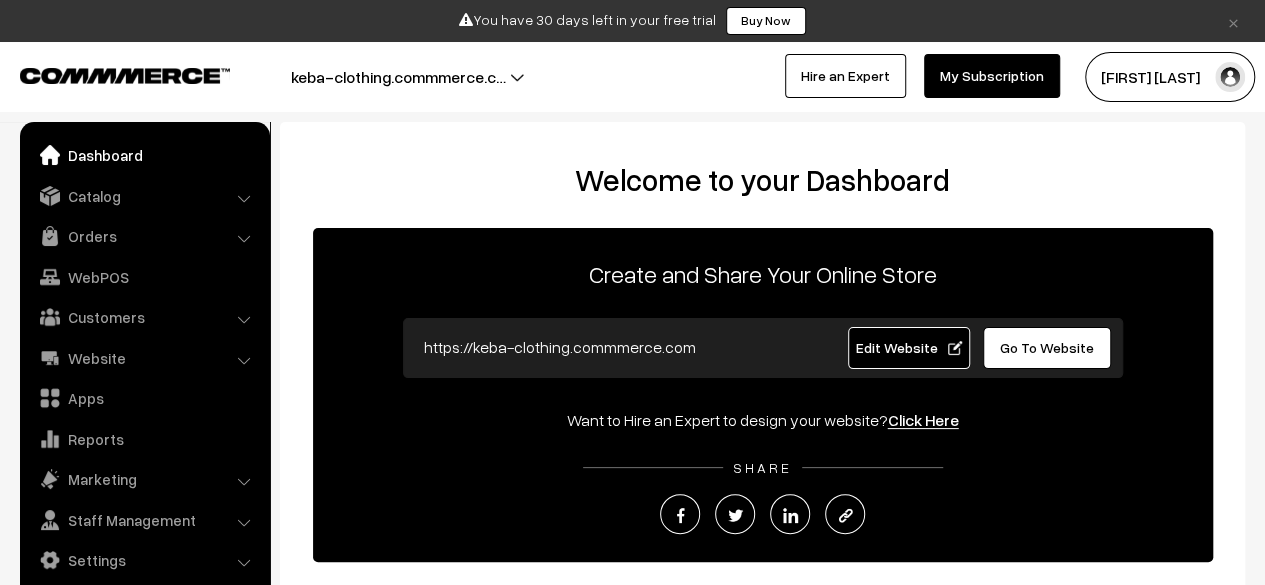 click on "Go To Website" at bounding box center [1047, 347] 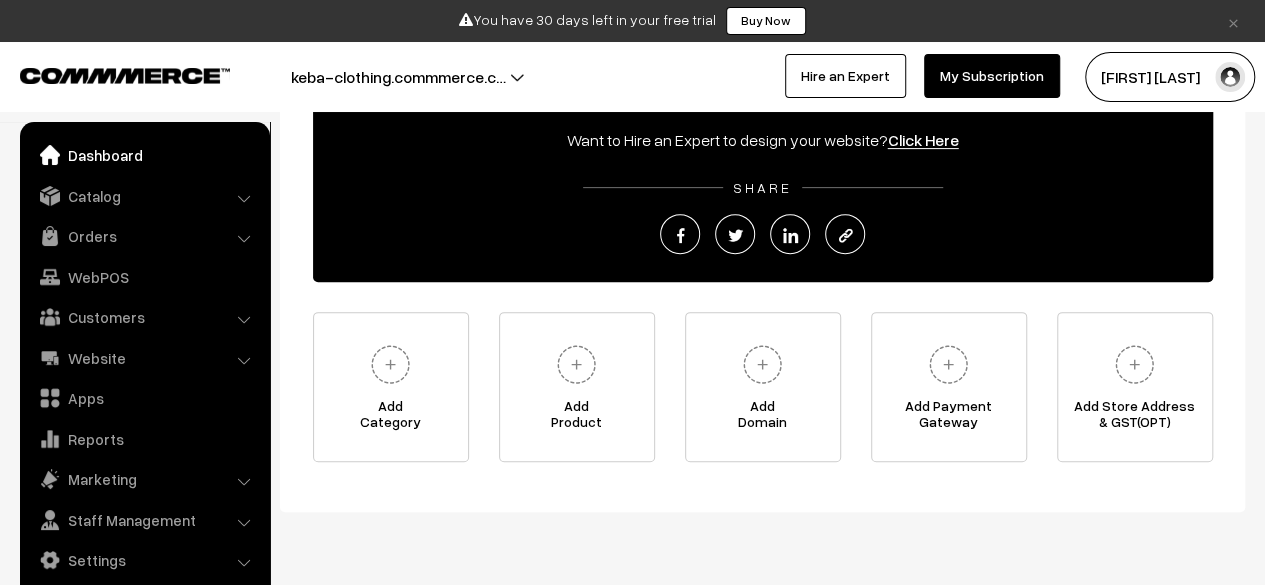 scroll, scrollTop: 292, scrollLeft: 0, axis: vertical 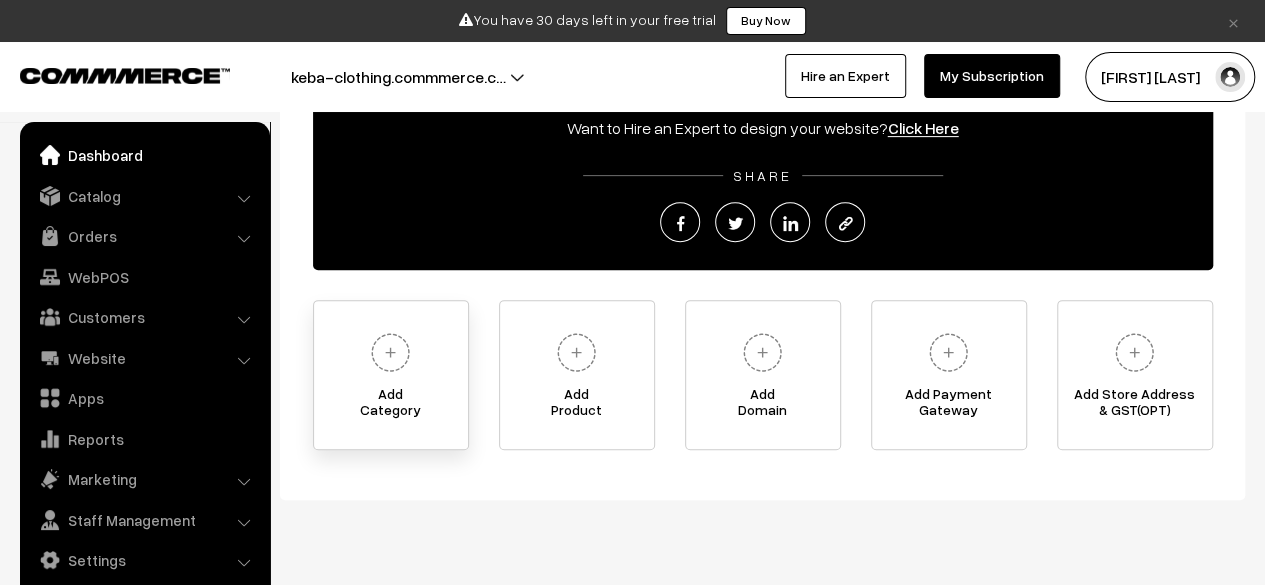 click on "Add   Category" at bounding box center [391, 406] 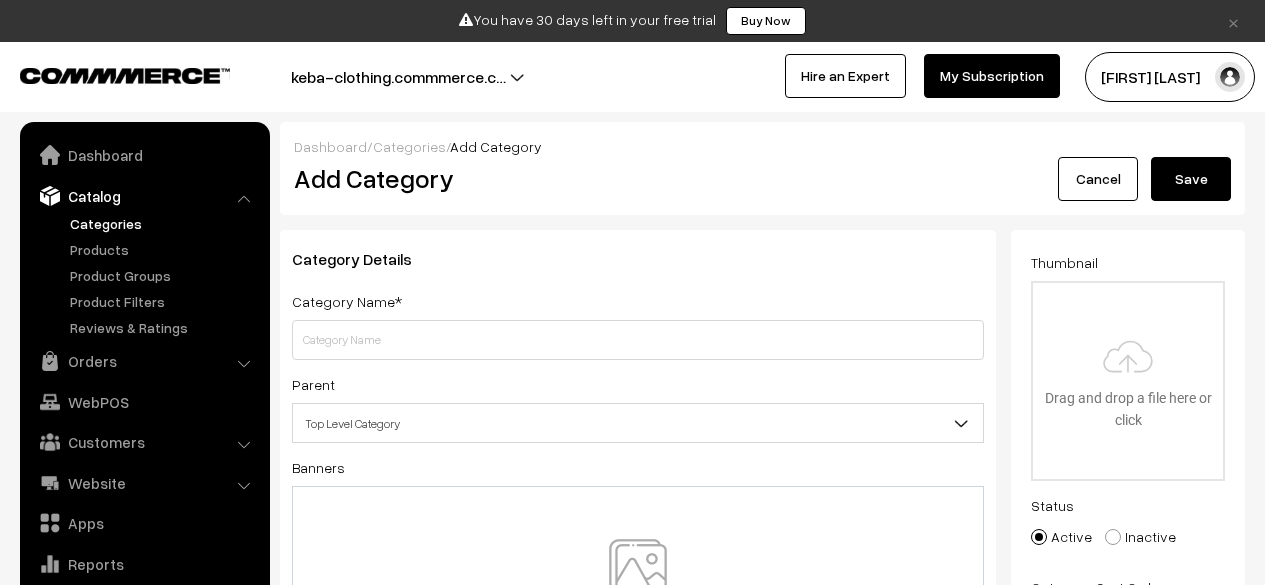 scroll, scrollTop: 0, scrollLeft: 0, axis: both 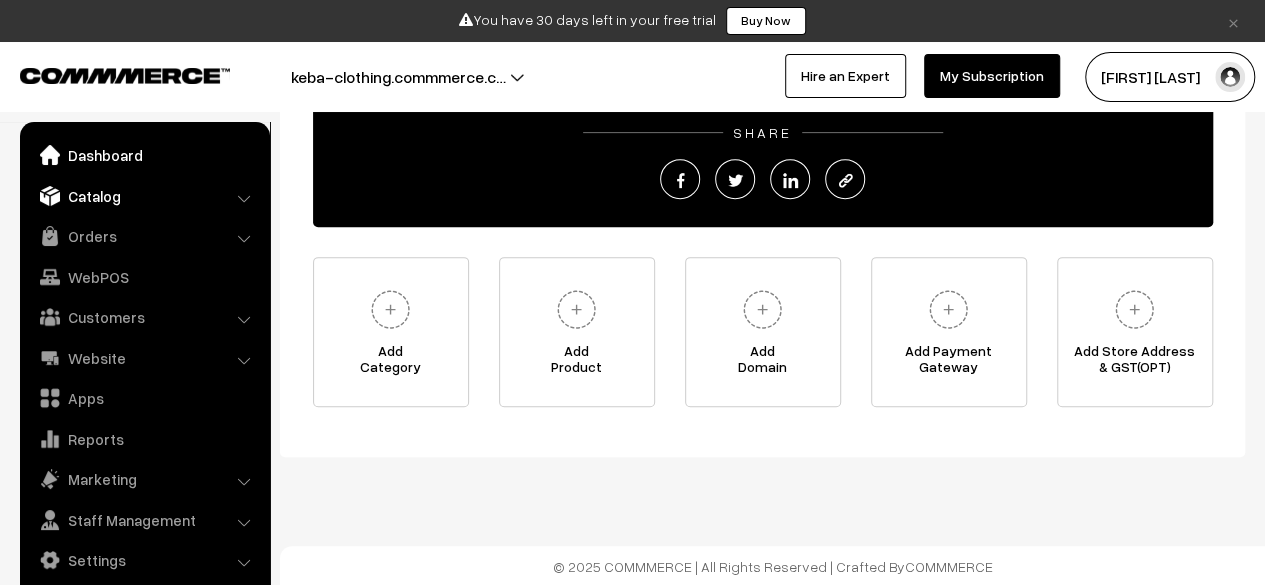click on "Catalog" at bounding box center [144, 196] 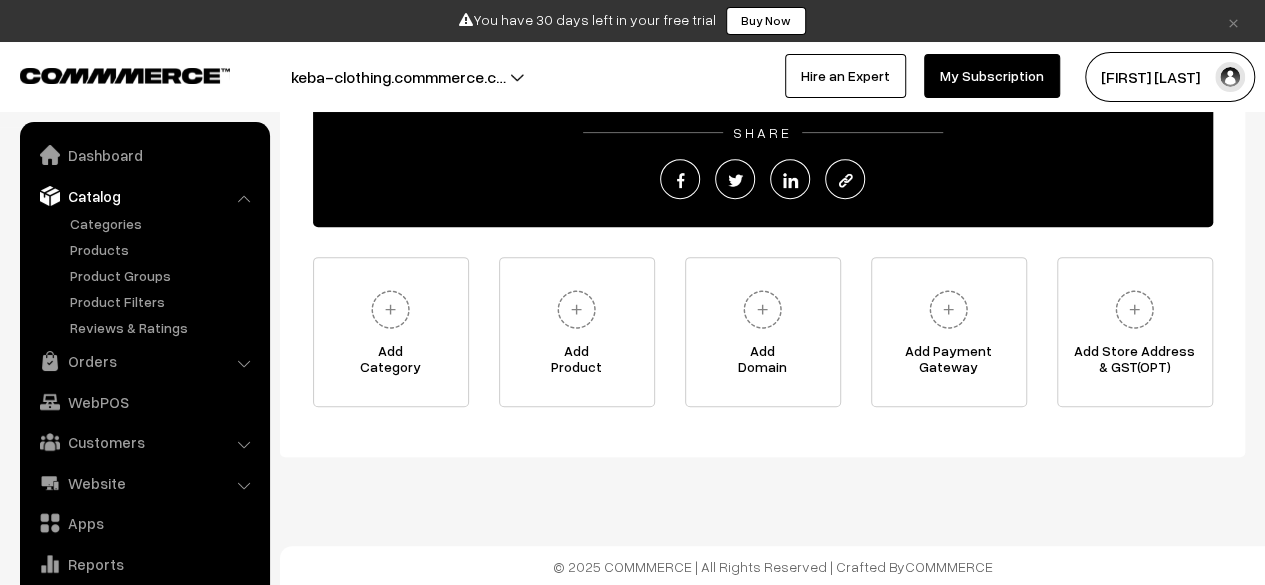 click on "Catalog" at bounding box center (144, 196) 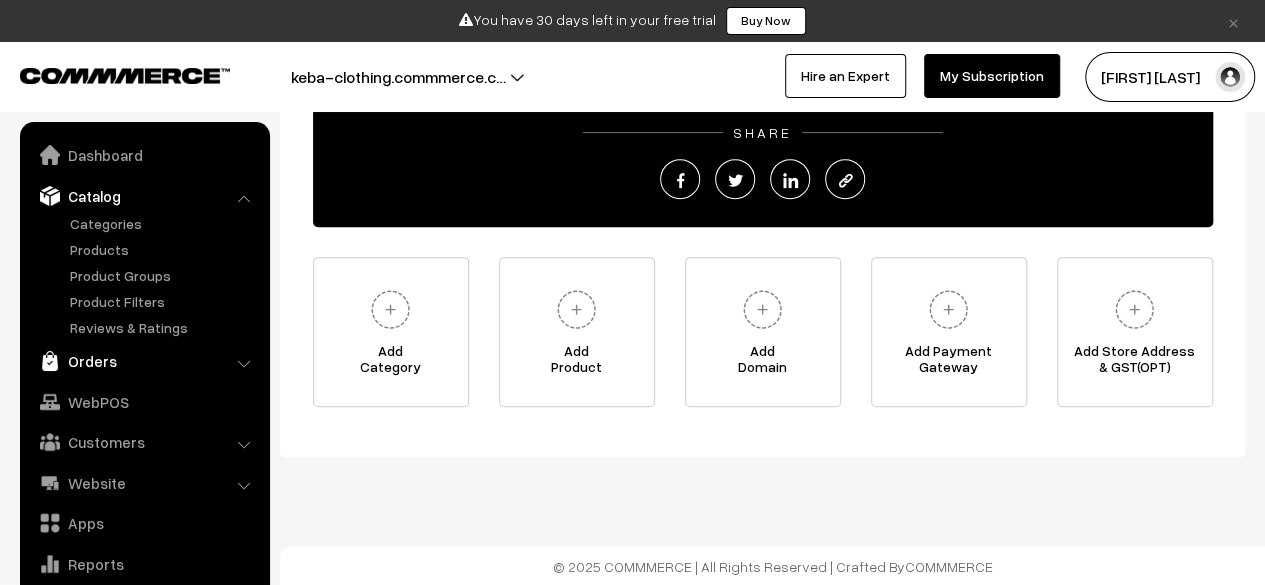 click on "Orders" at bounding box center [144, 361] 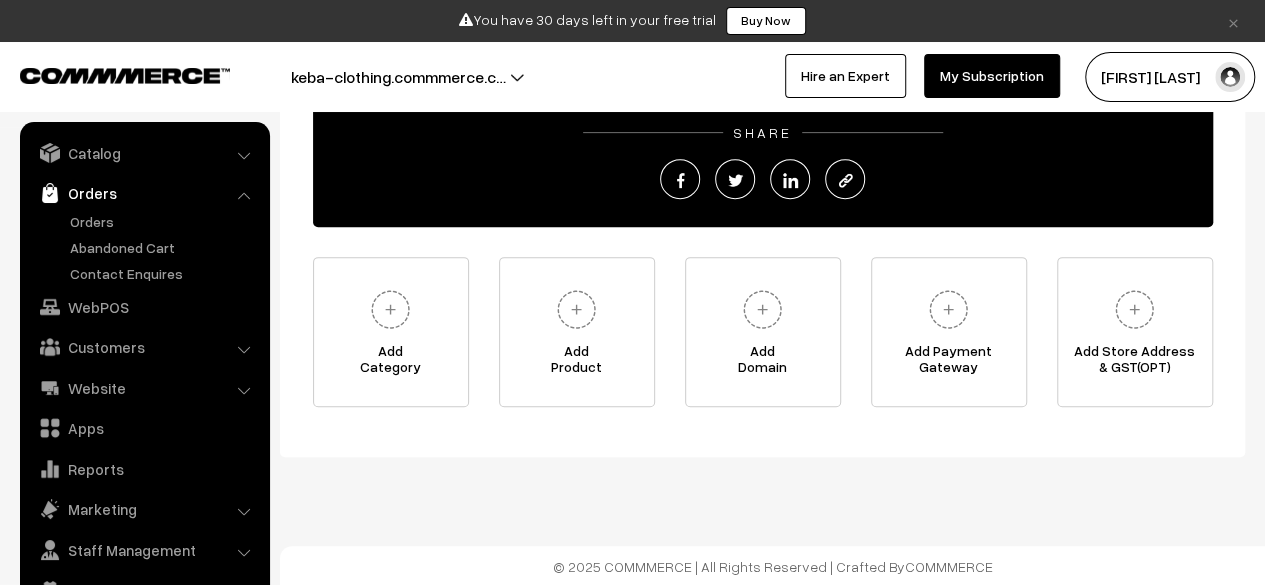 scroll, scrollTop: 45, scrollLeft: 0, axis: vertical 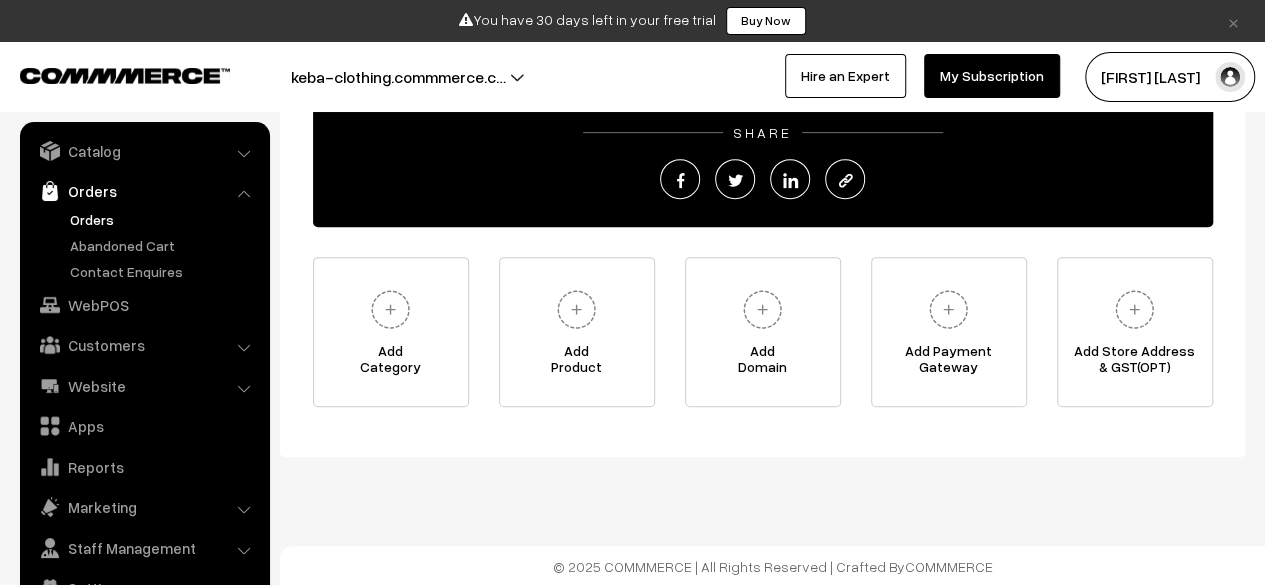 click on "Orders" at bounding box center (164, 219) 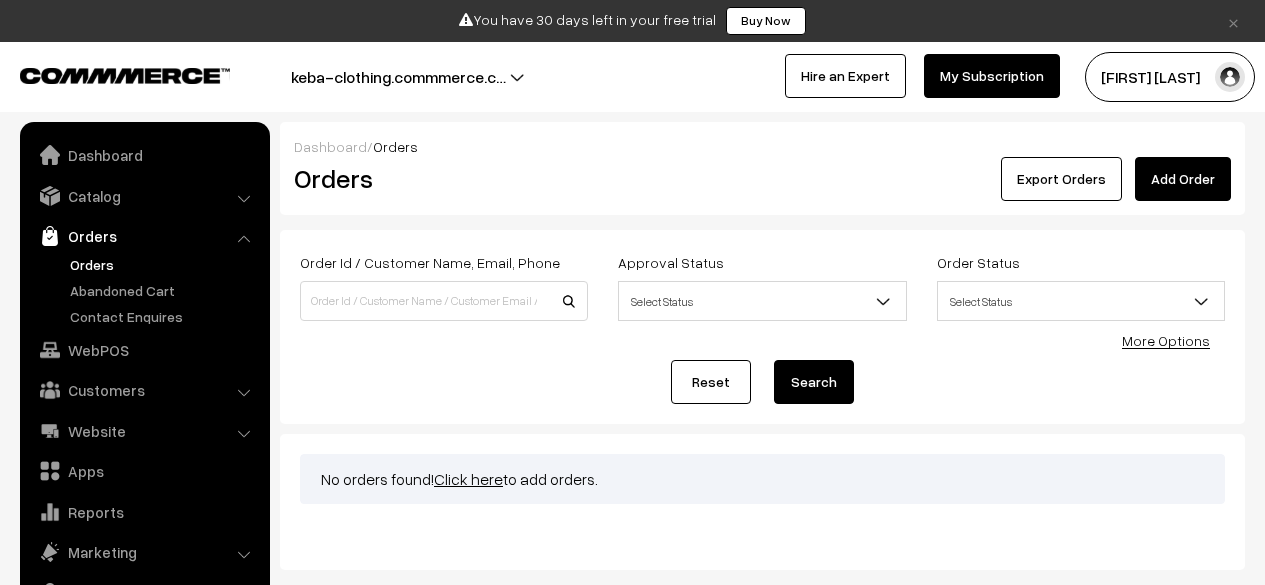 scroll, scrollTop: 0, scrollLeft: 0, axis: both 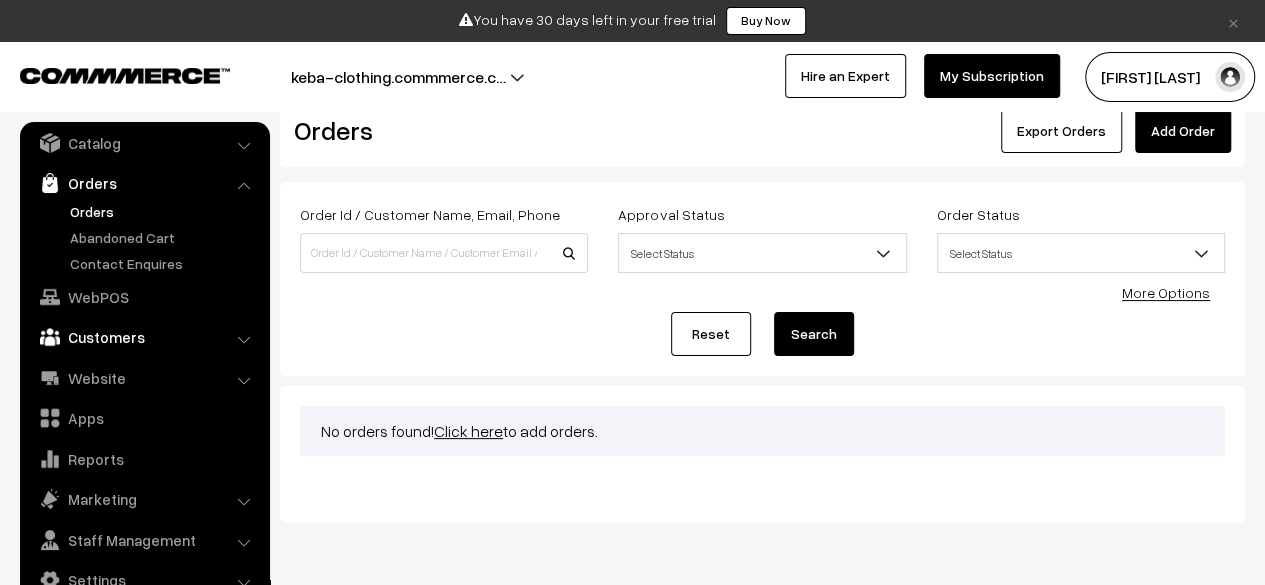 click on "Customers" at bounding box center (144, 337) 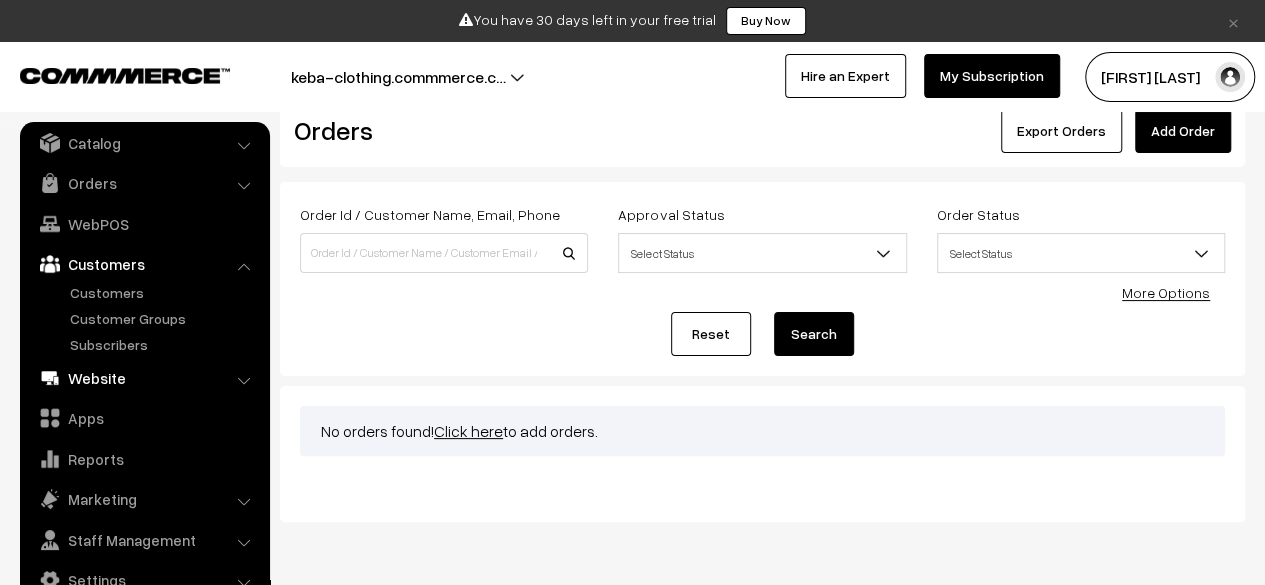 click on "Website" at bounding box center (144, 378) 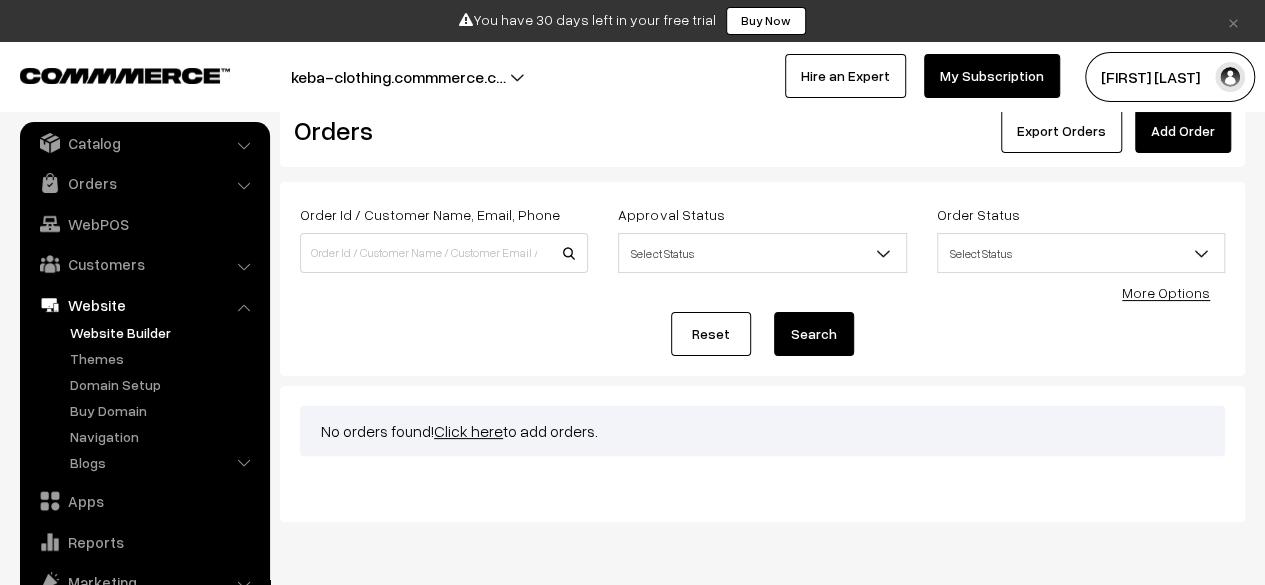 click on "Website Builder" at bounding box center (164, 332) 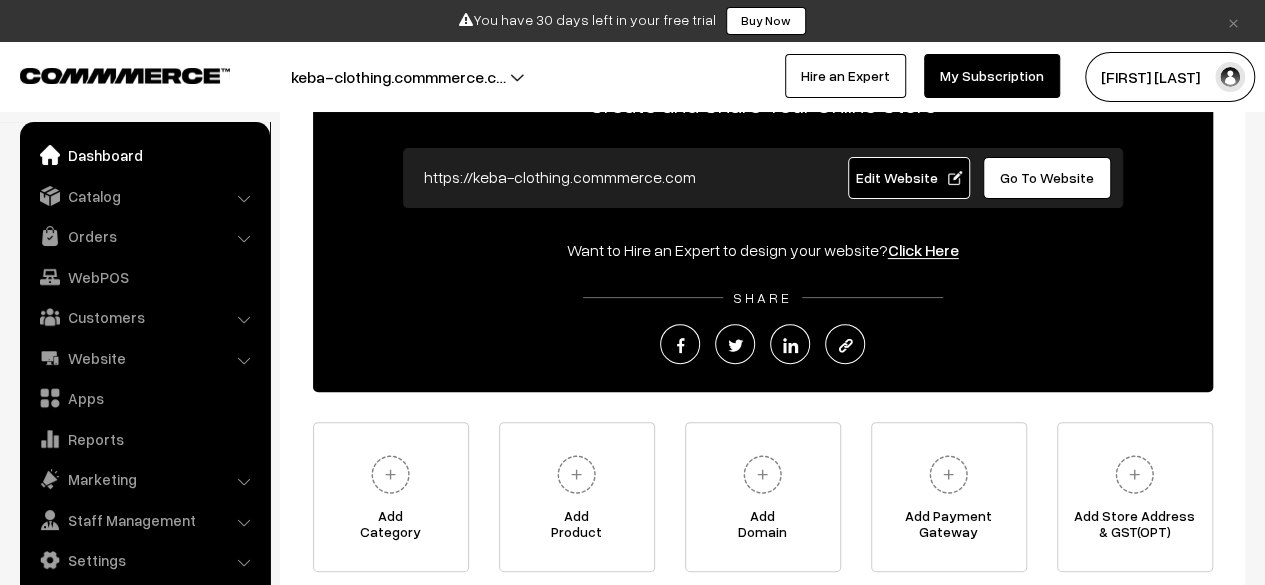 scroll, scrollTop: 162, scrollLeft: 0, axis: vertical 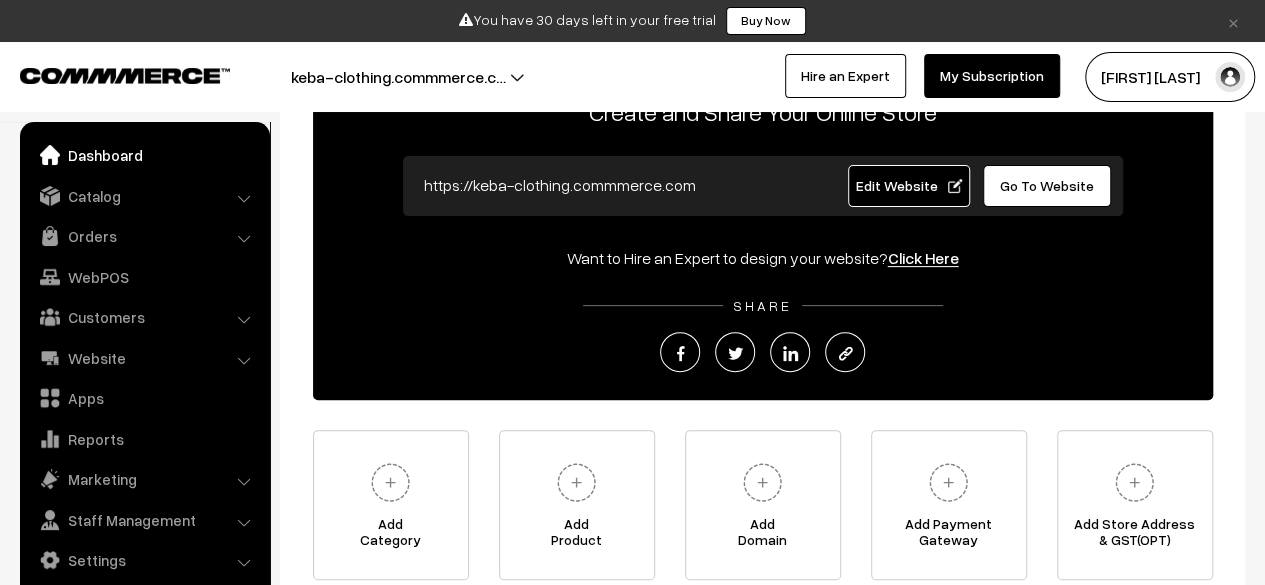 click on "Click Here" at bounding box center (923, 258) 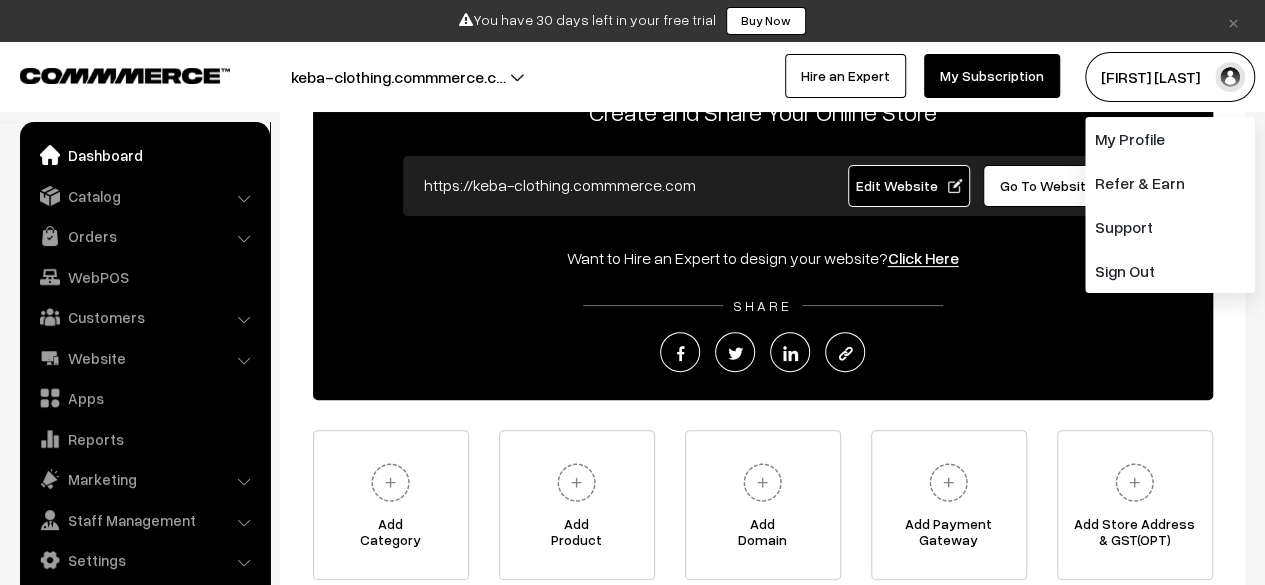 click on "[FIRST] [LAST]" at bounding box center (1170, 77) 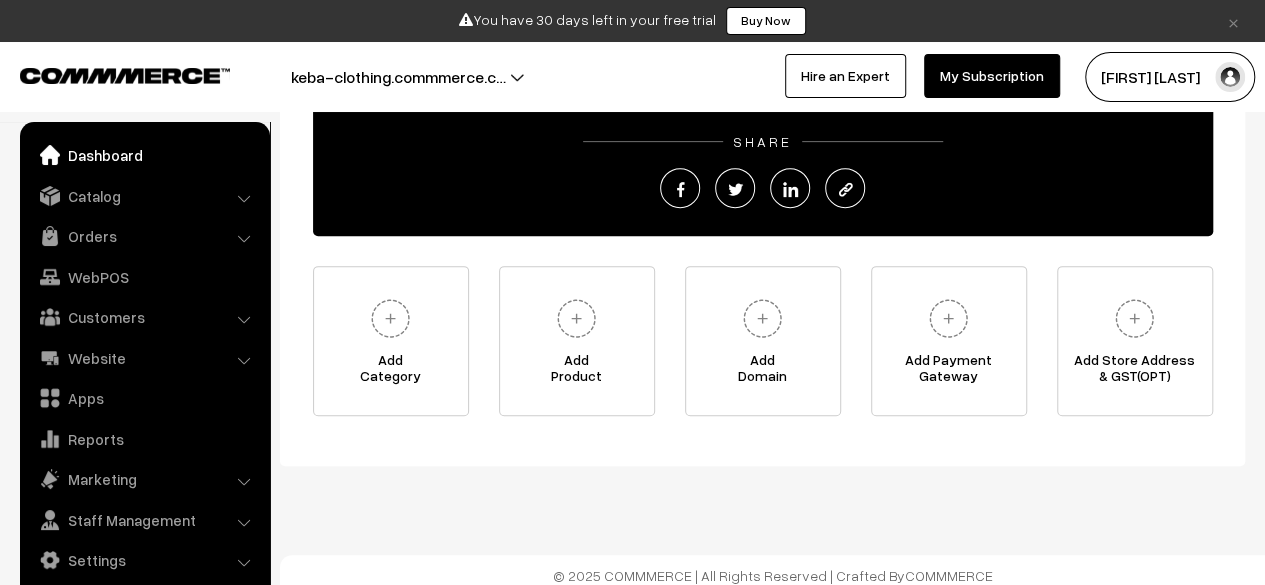 scroll, scrollTop: 335, scrollLeft: 0, axis: vertical 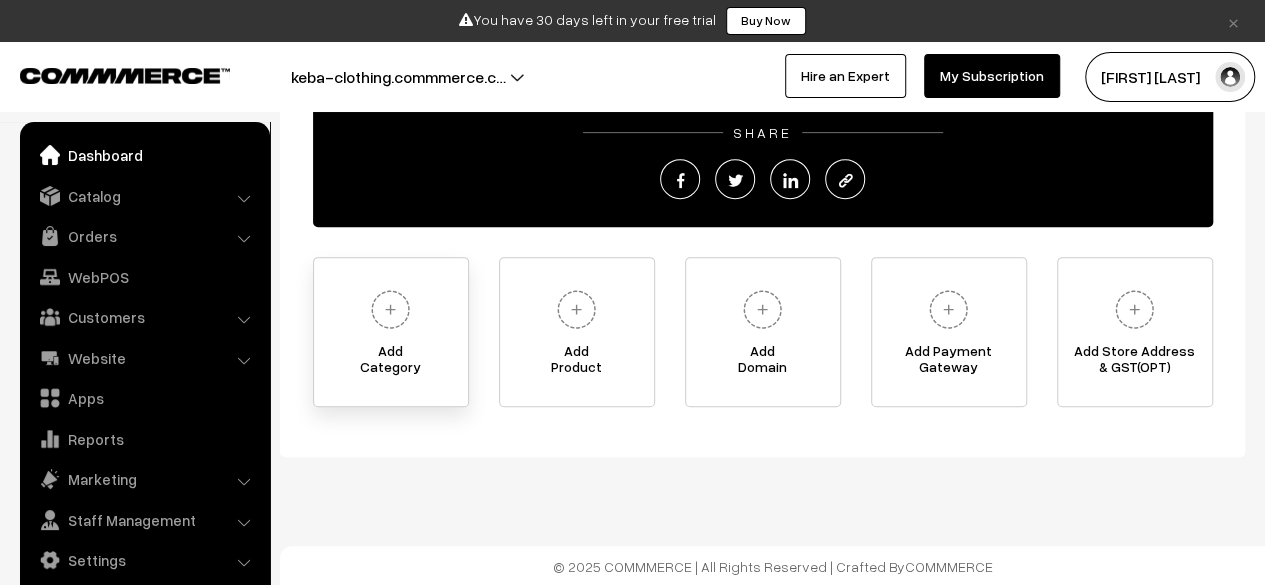 click at bounding box center (390, 309) 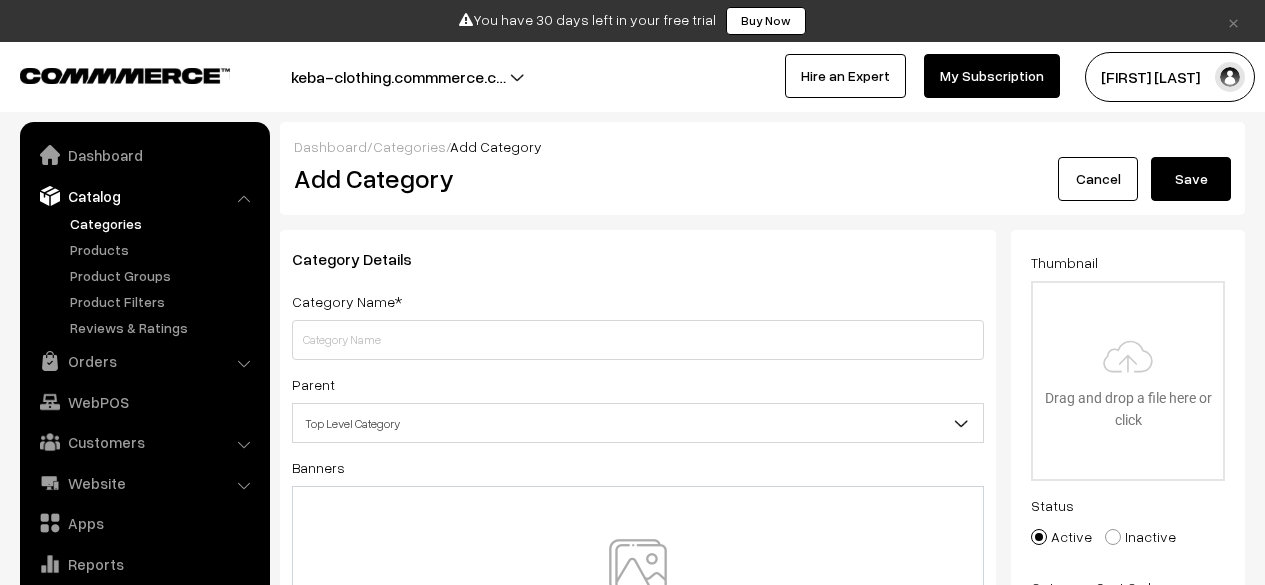 scroll, scrollTop: 0, scrollLeft: 0, axis: both 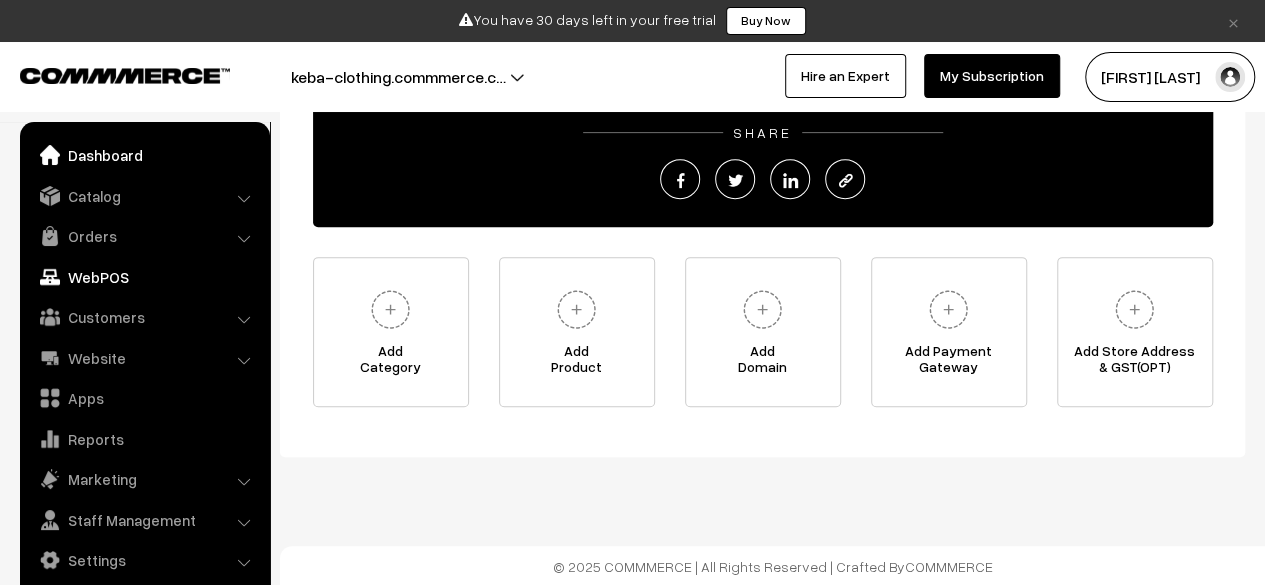 click on "WebPOS" at bounding box center [144, 277] 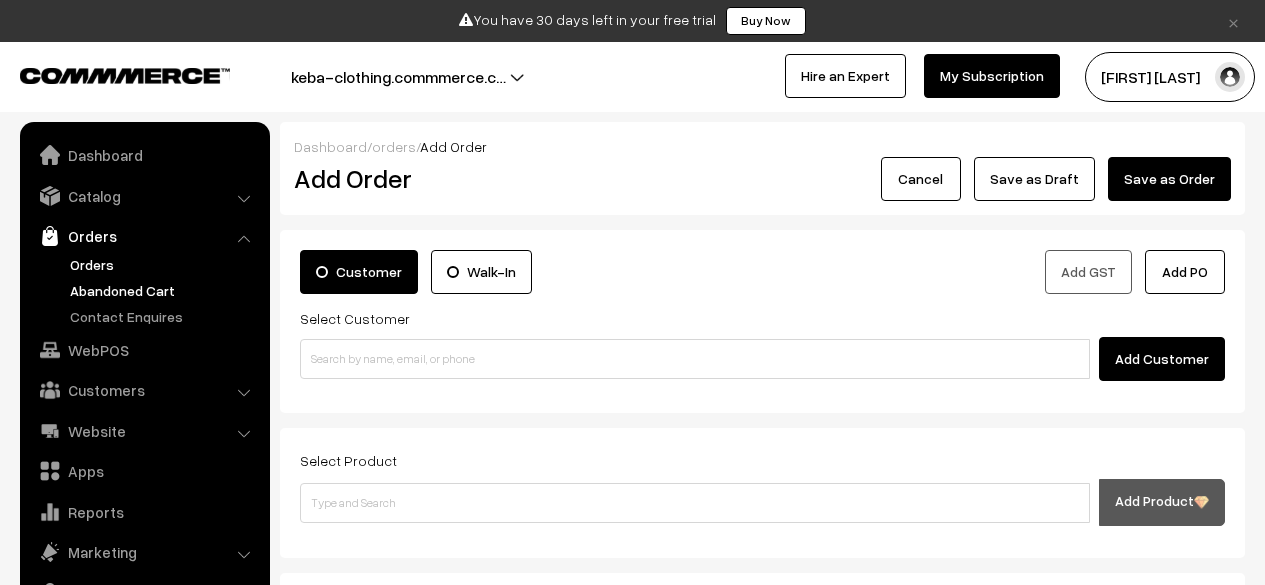 scroll, scrollTop: 0, scrollLeft: 0, axis: both 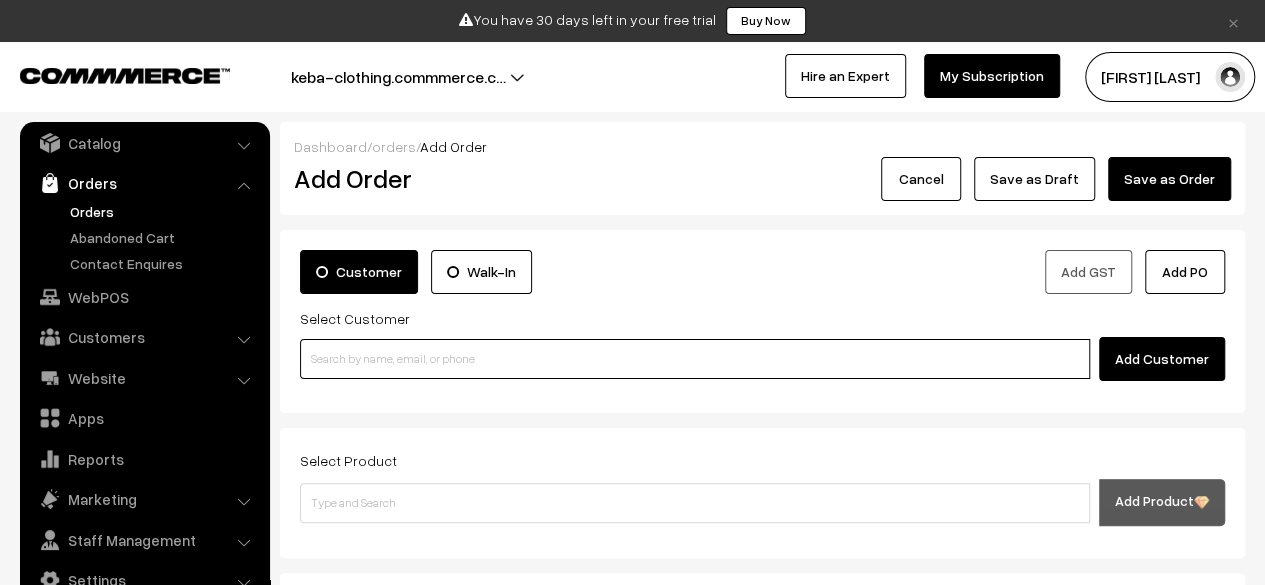 click at bounding box center (695, 359) 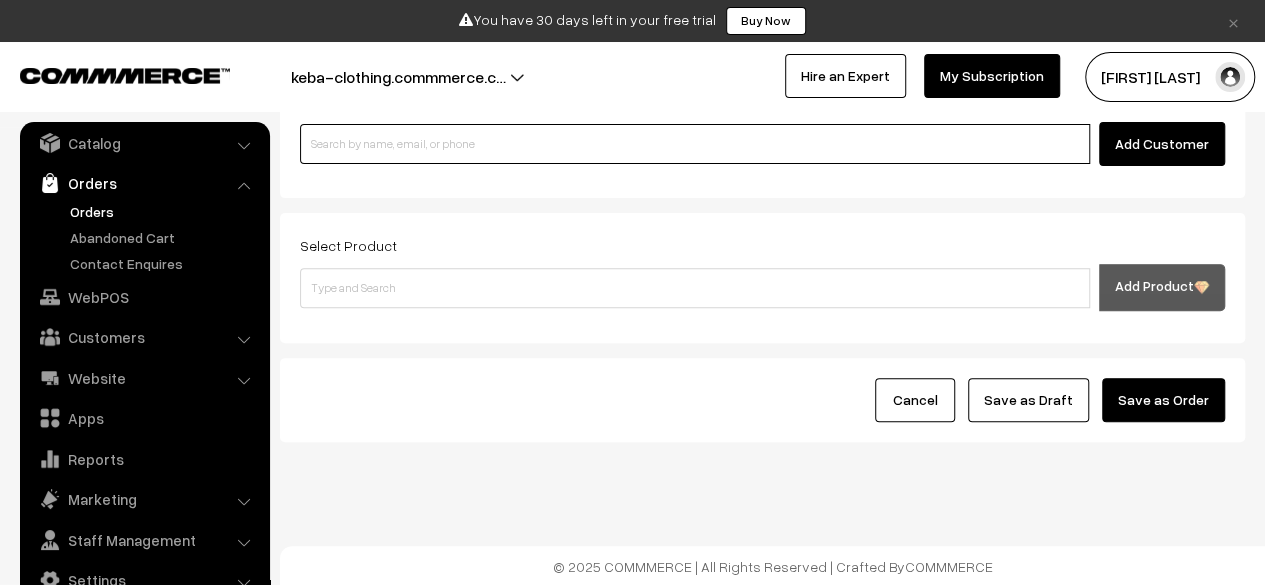 scroll, scrollTop: 0, scrollLeft: 0, axis: both 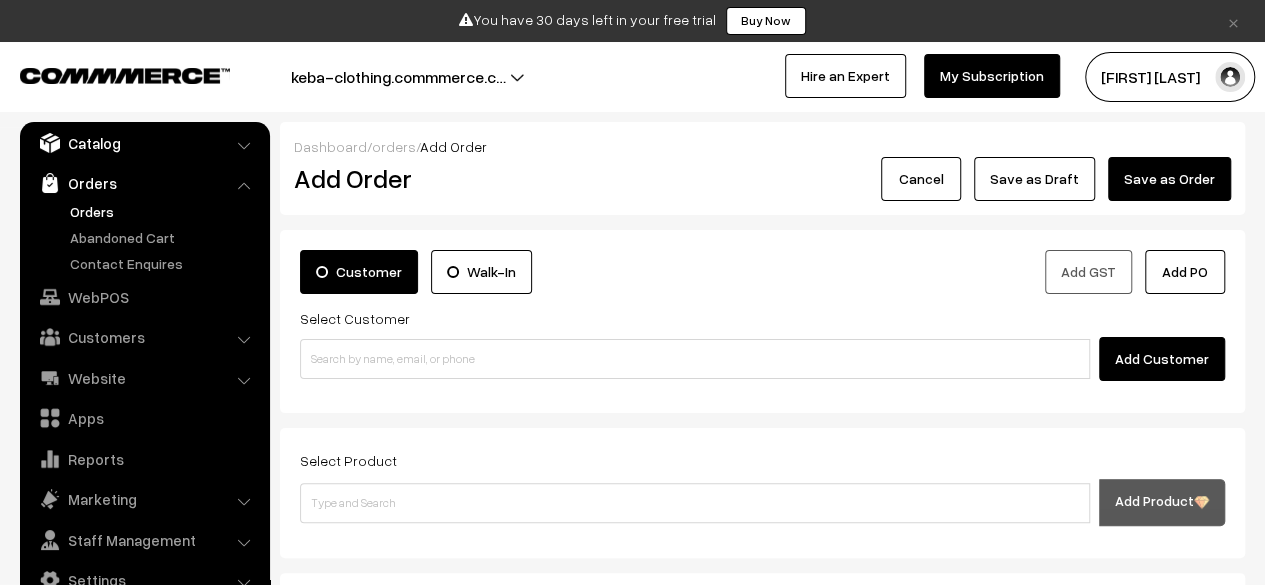click on "Catalog" at bounding box center (144, 143) 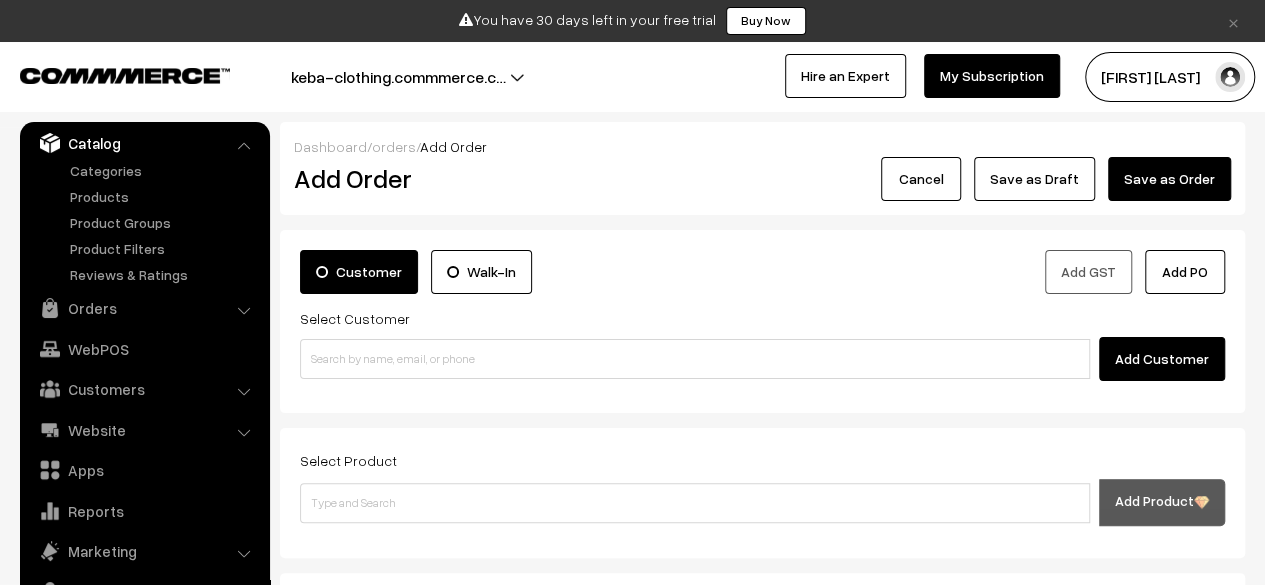 click on "Categories" at bounding box center (145, 222) 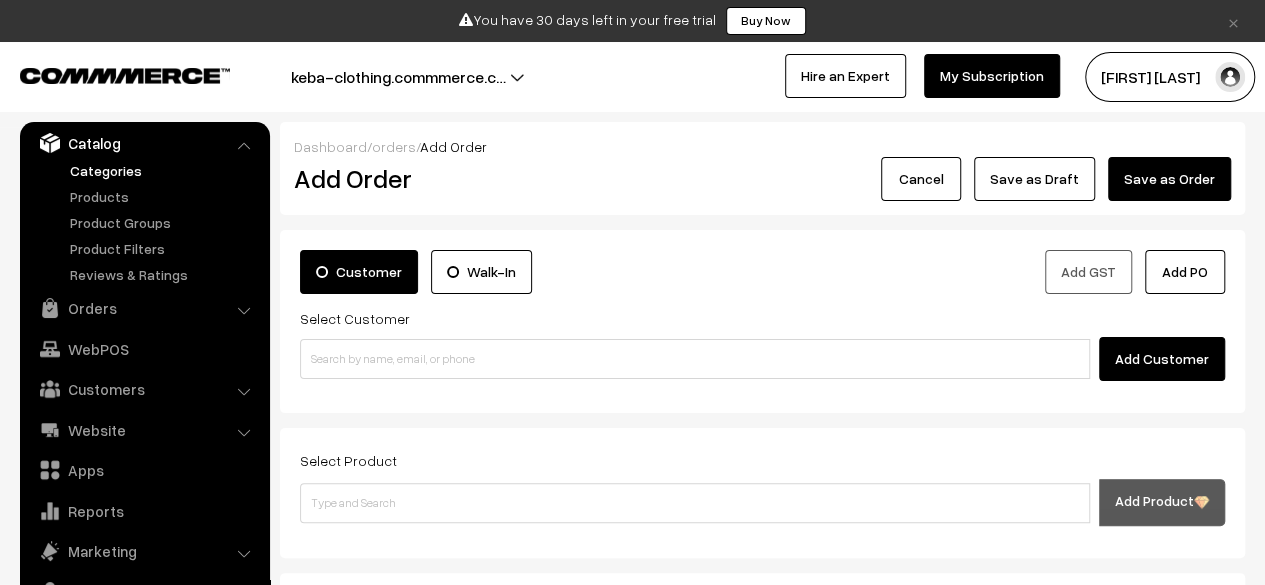 click on "Categories" at bounding box center [164, 170] 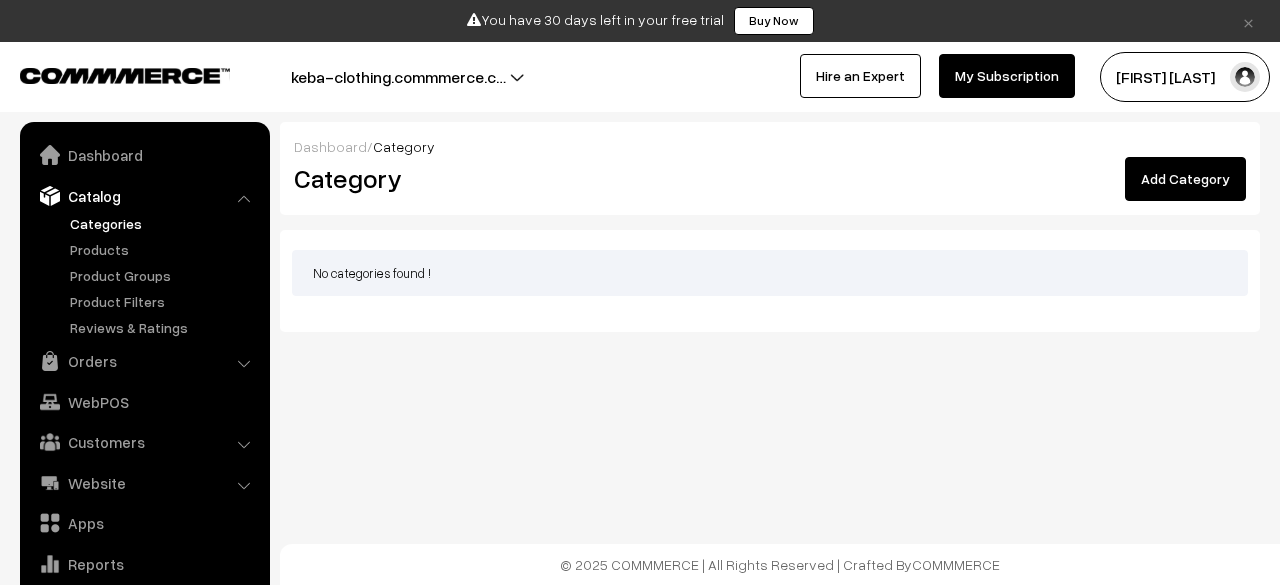 scroll, scrollTop: 0, scrollLeft: 0, axis: both 